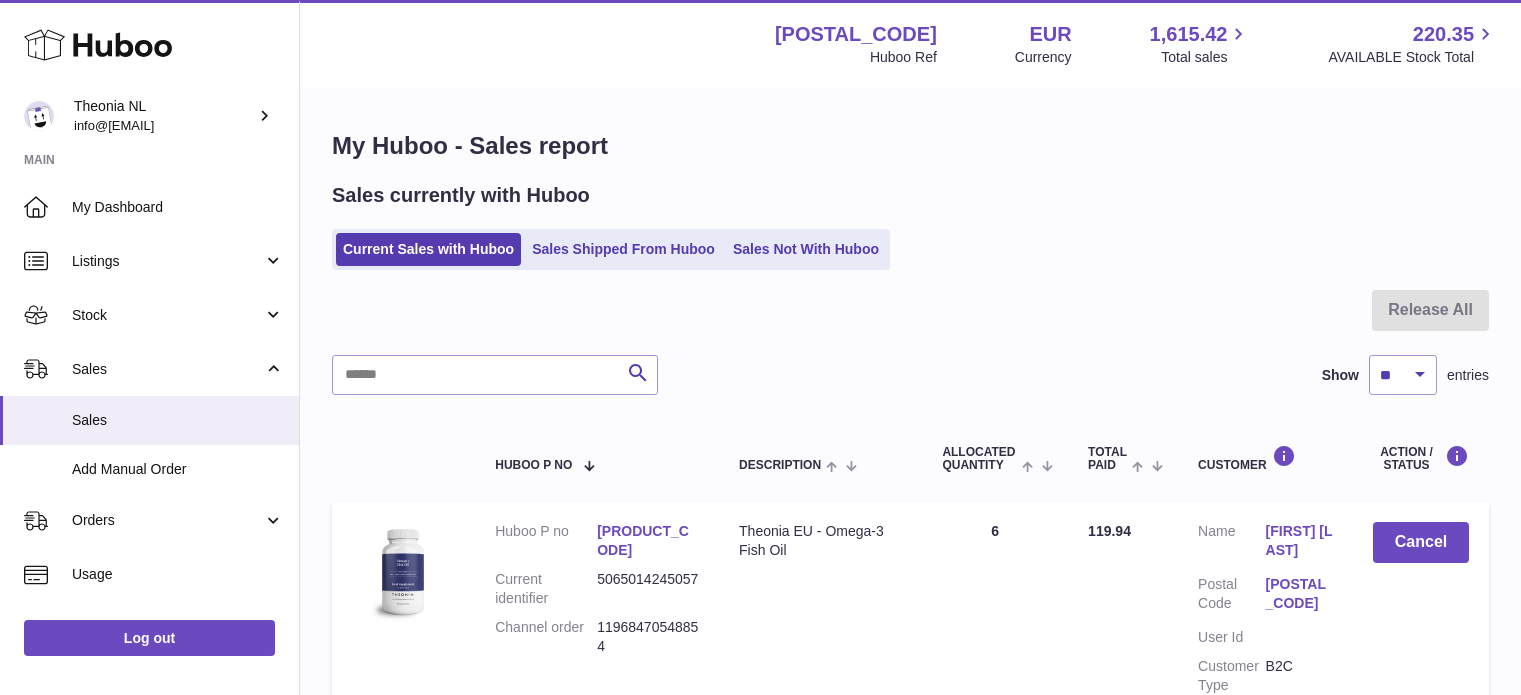 scroll, scrollTop: 1740, scrollLeft: 0, axis: vertical 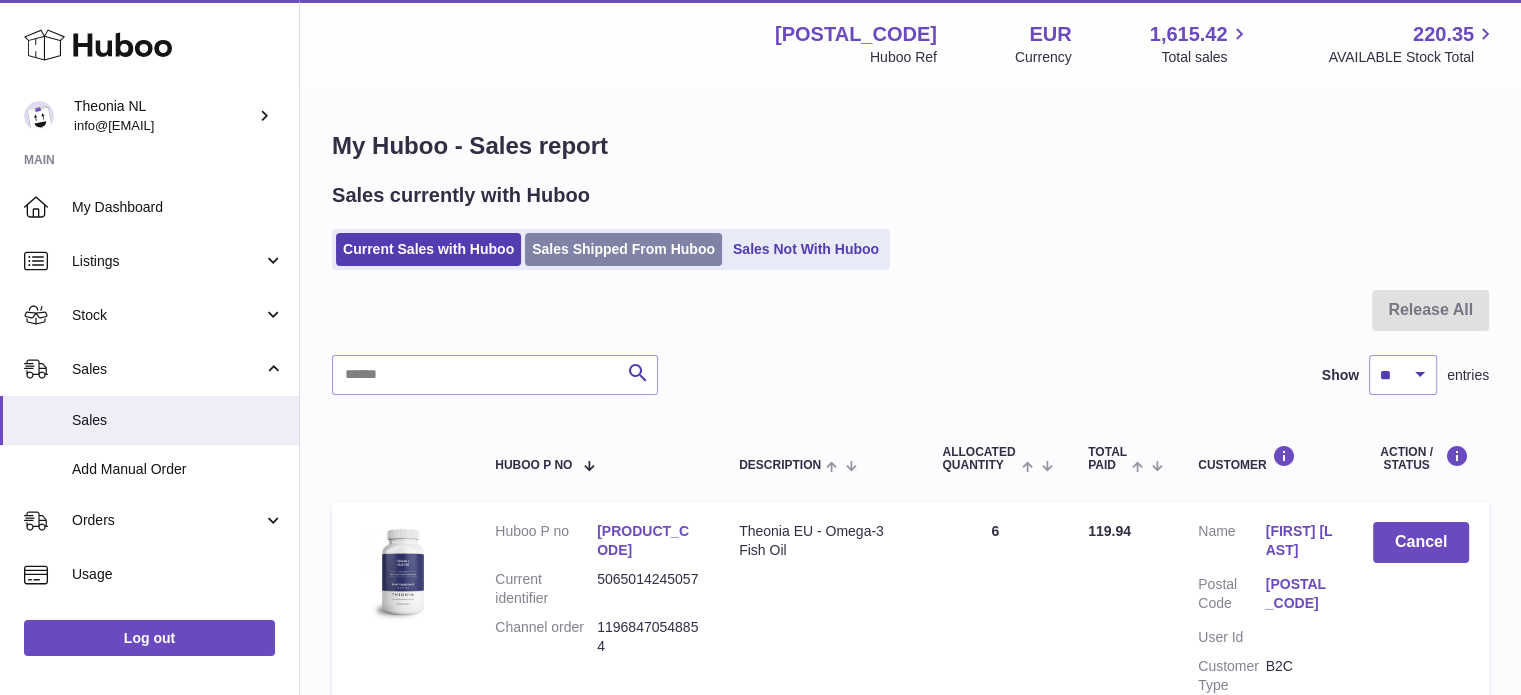 click on "Sales Shipped From Huboo" at bounding box center [623, 249] 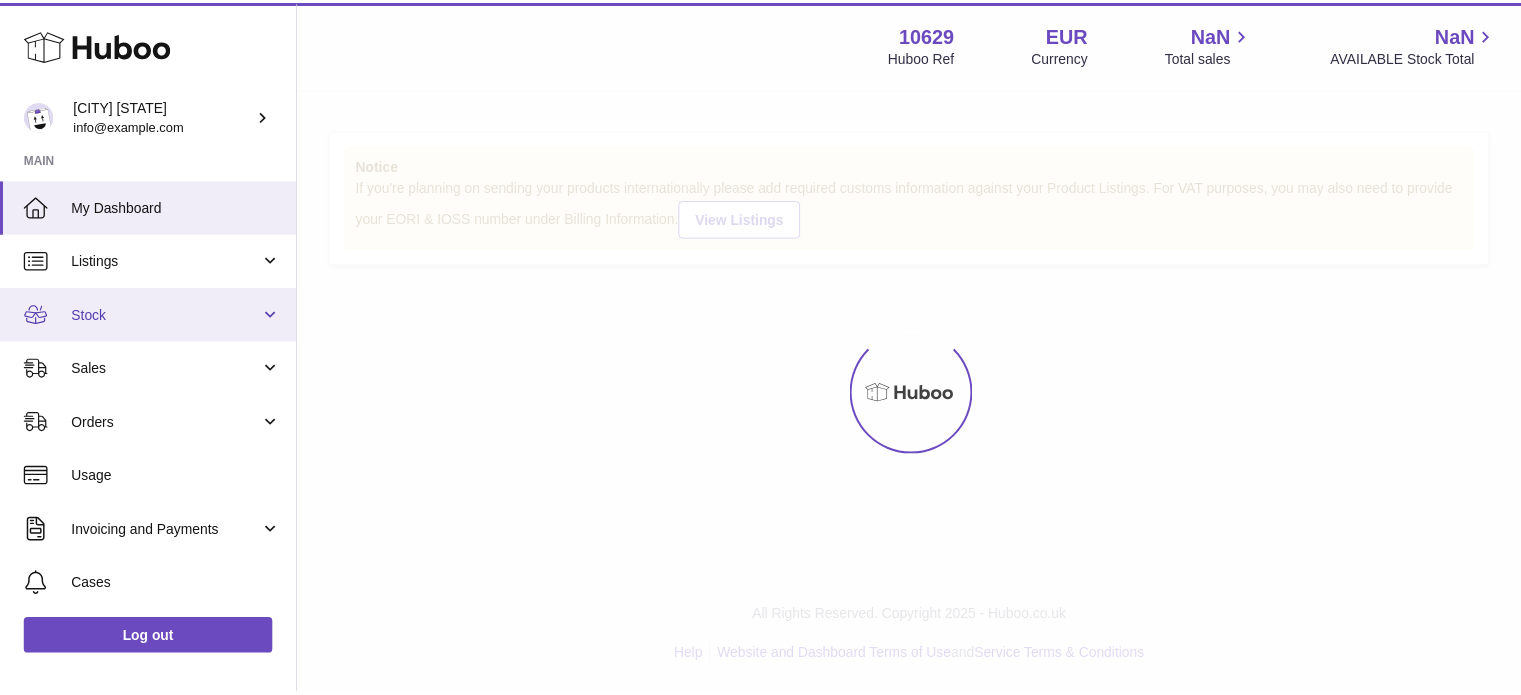 scroll, scrollTop: 0, scrollLeft: 0, axis: both 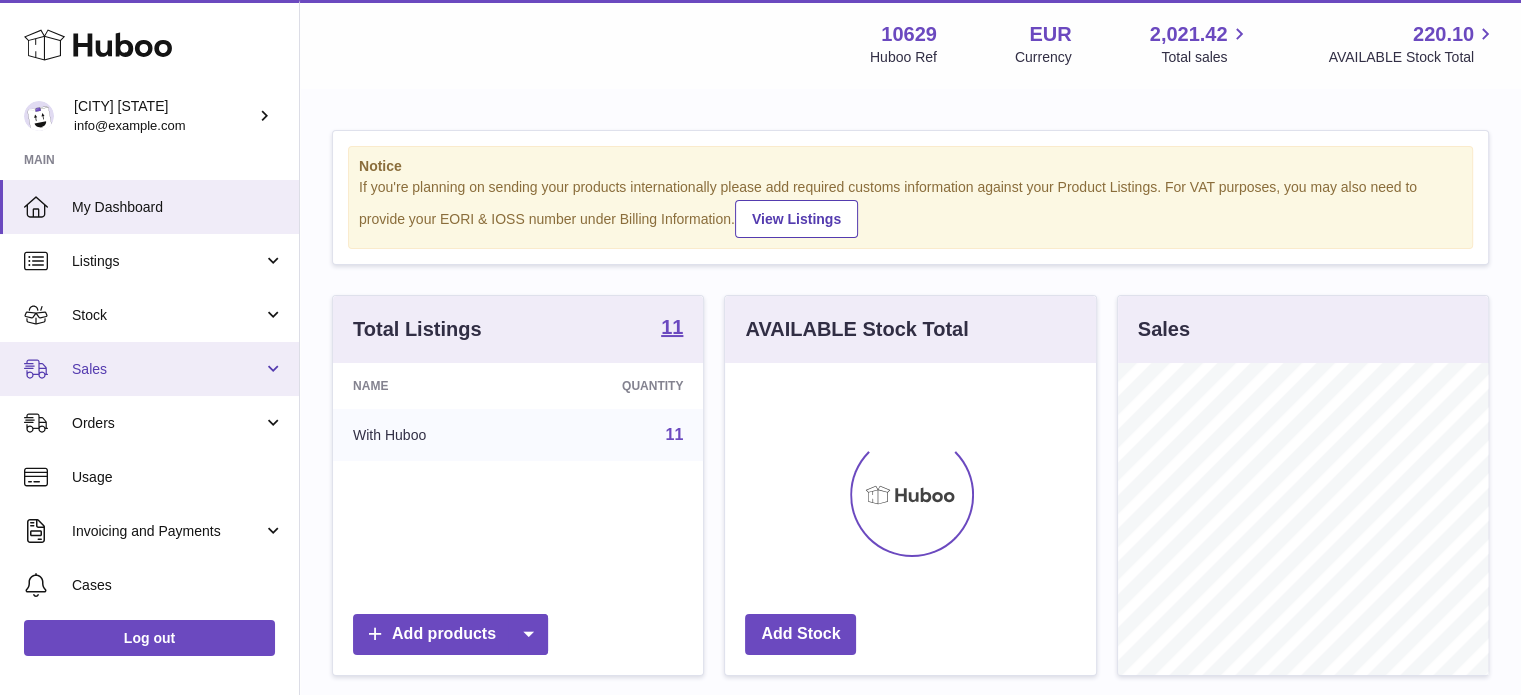 click on "Sales" at bounding box center (149, 369) 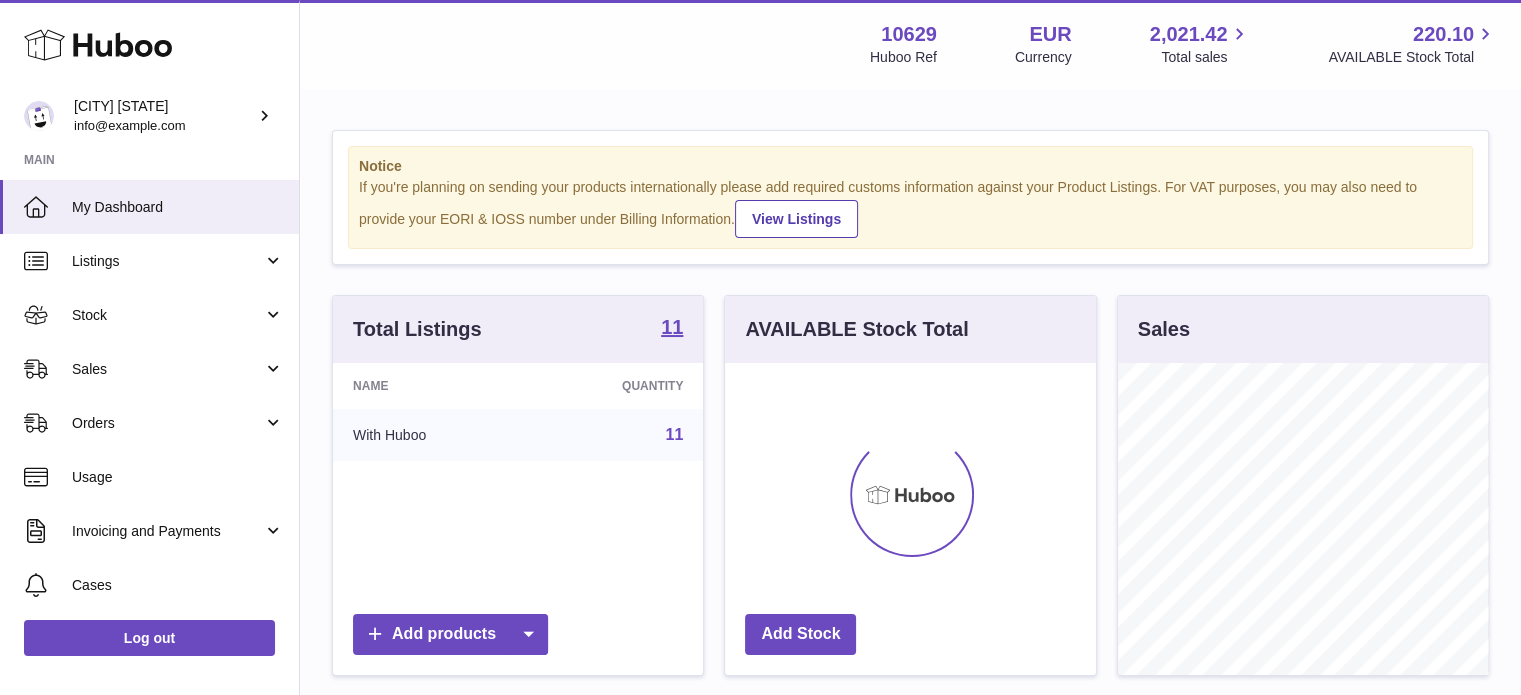 scroll, scrollTop: 999688, scrollLeft: 999629, axis: both 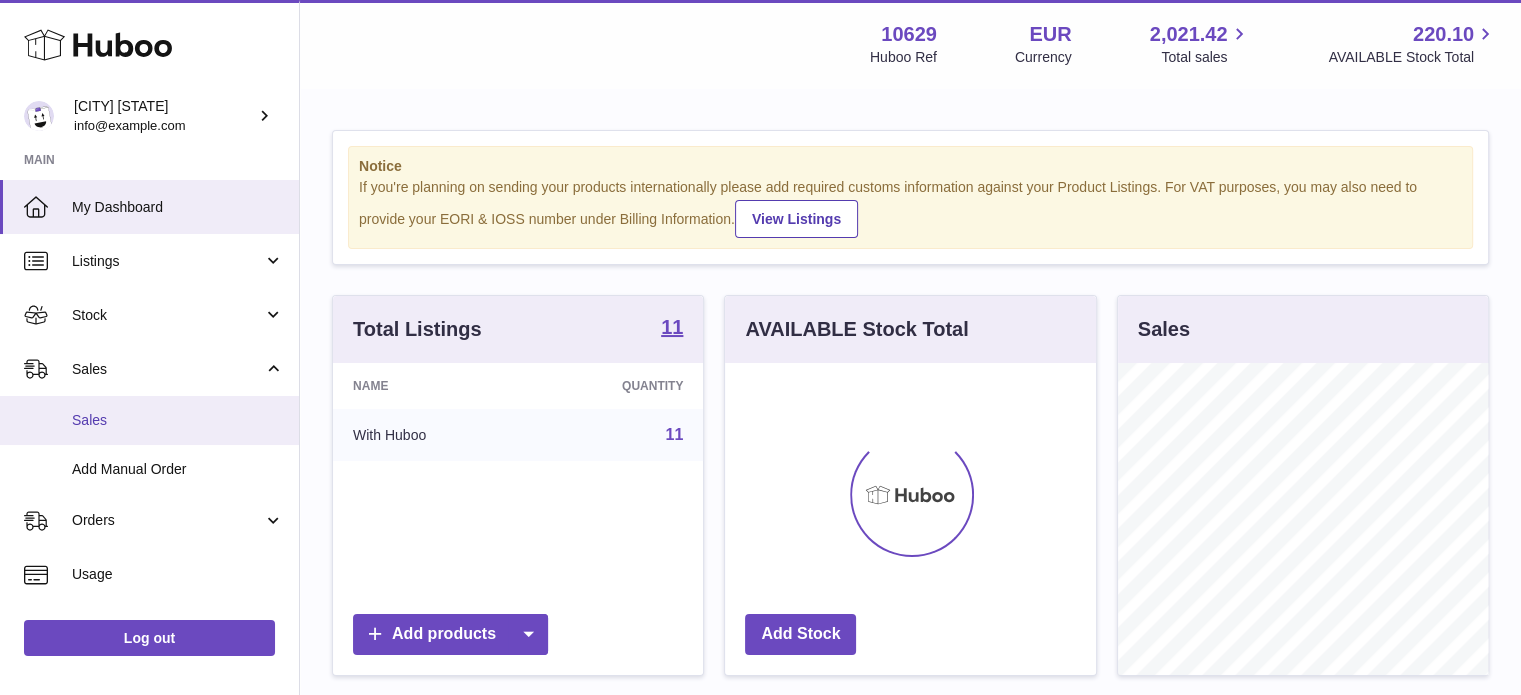 click on "Sales" at bounding box center (149, 420) 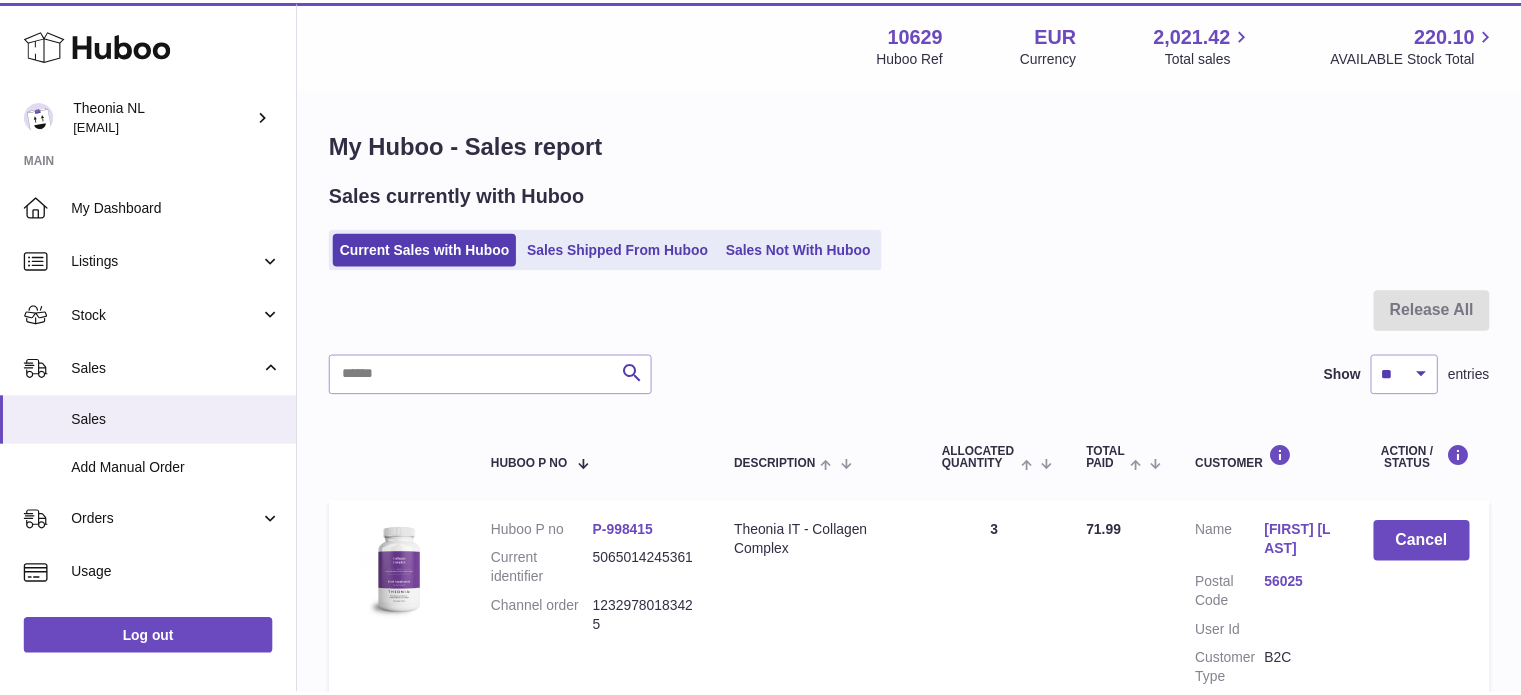 scroll, scrollTop: 0, scrollLeft: 0, axis: both 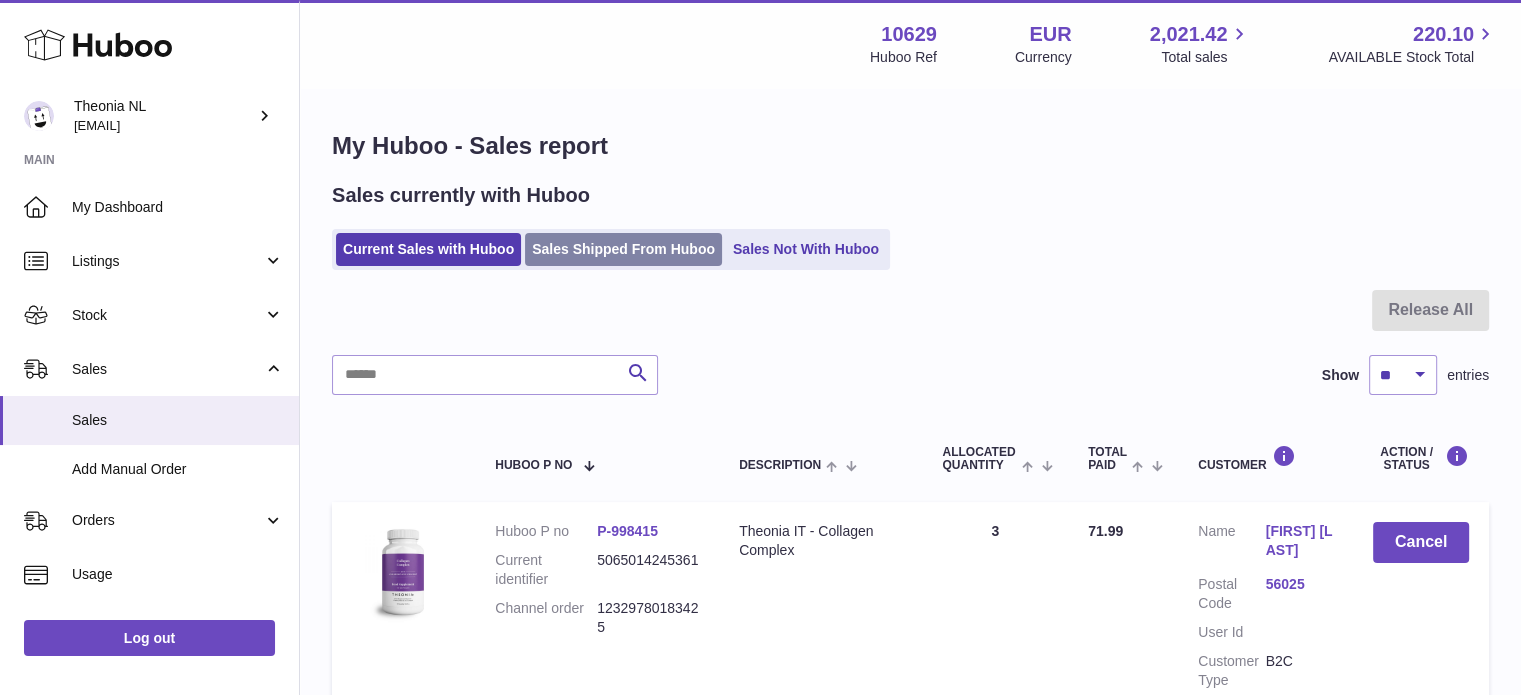 click on "Sales Shipped From Huboo" at bounding box center [623, 249] 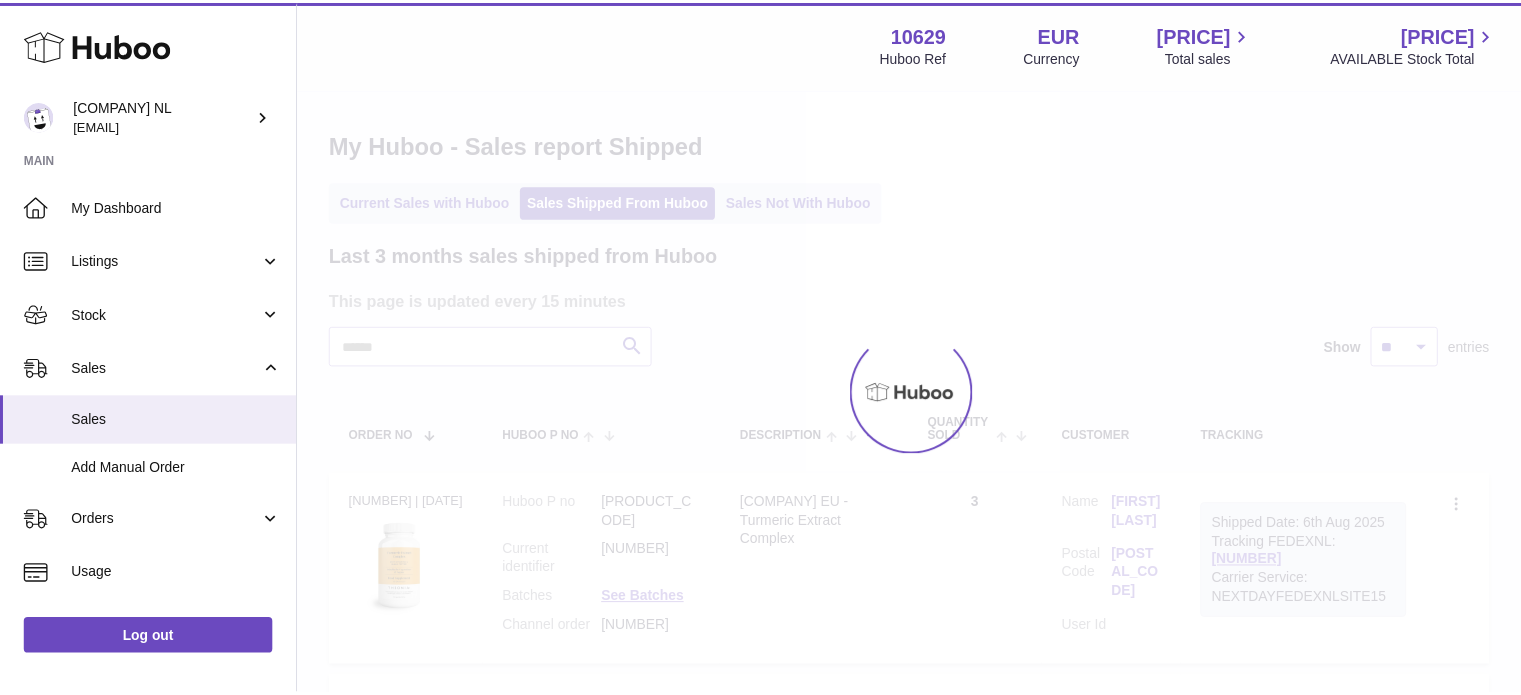 scroll, scrollTop: 0, scrollLeft: 0, axis: both 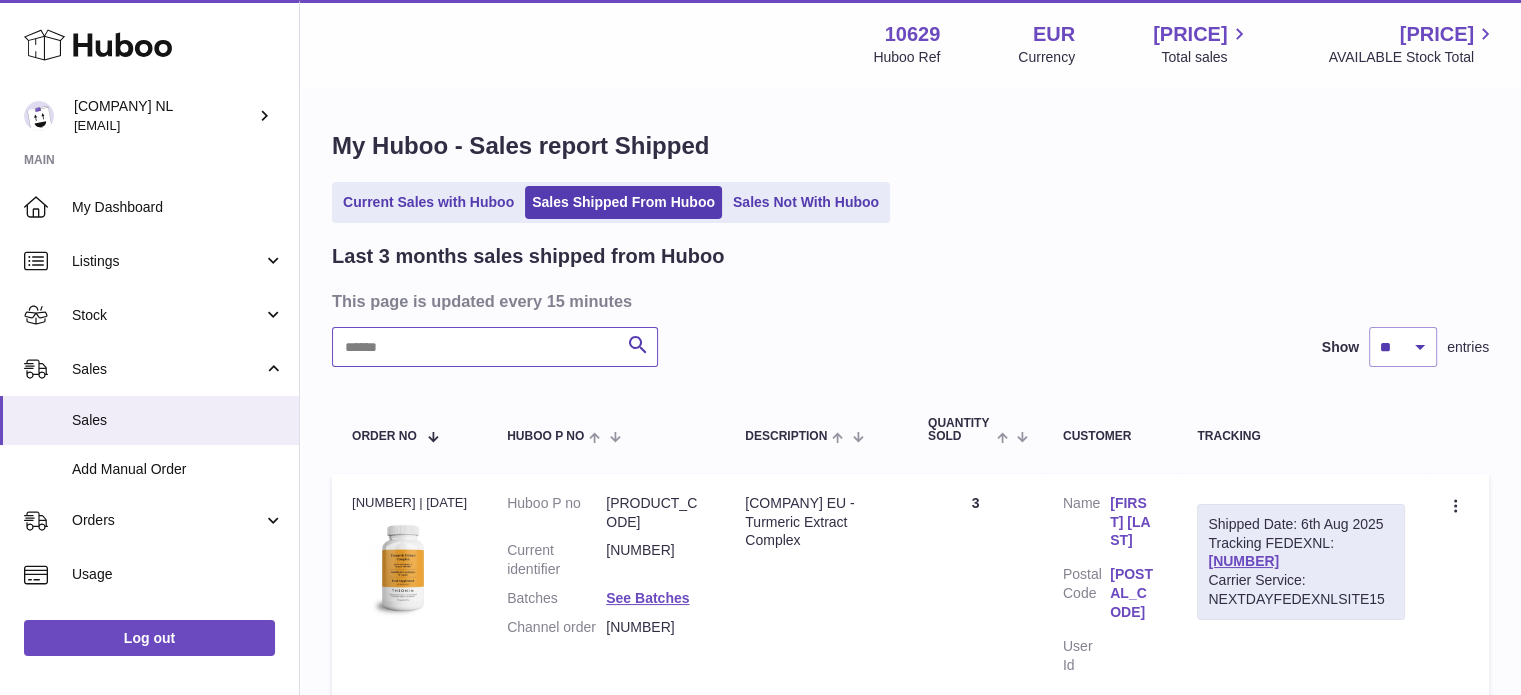 click at bounding box center (495, 347) 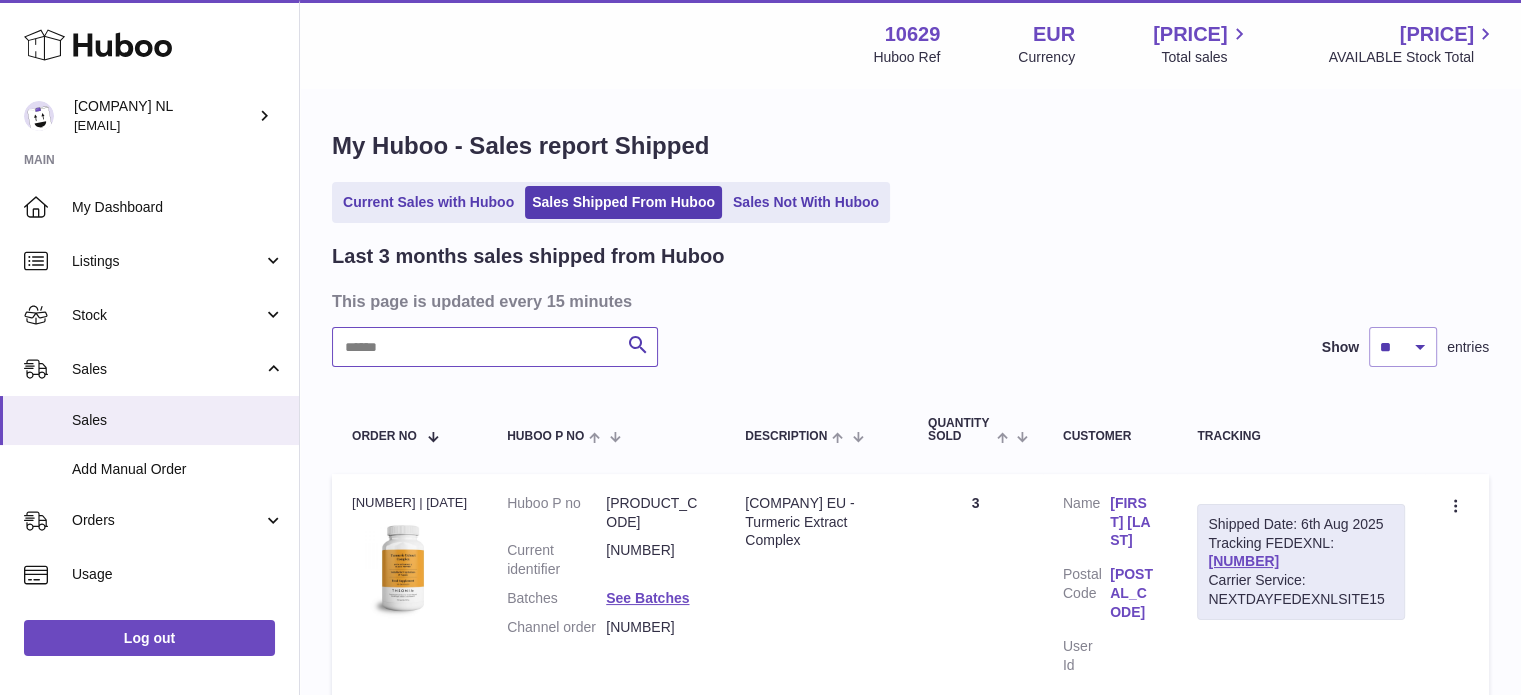 paste on "**********" 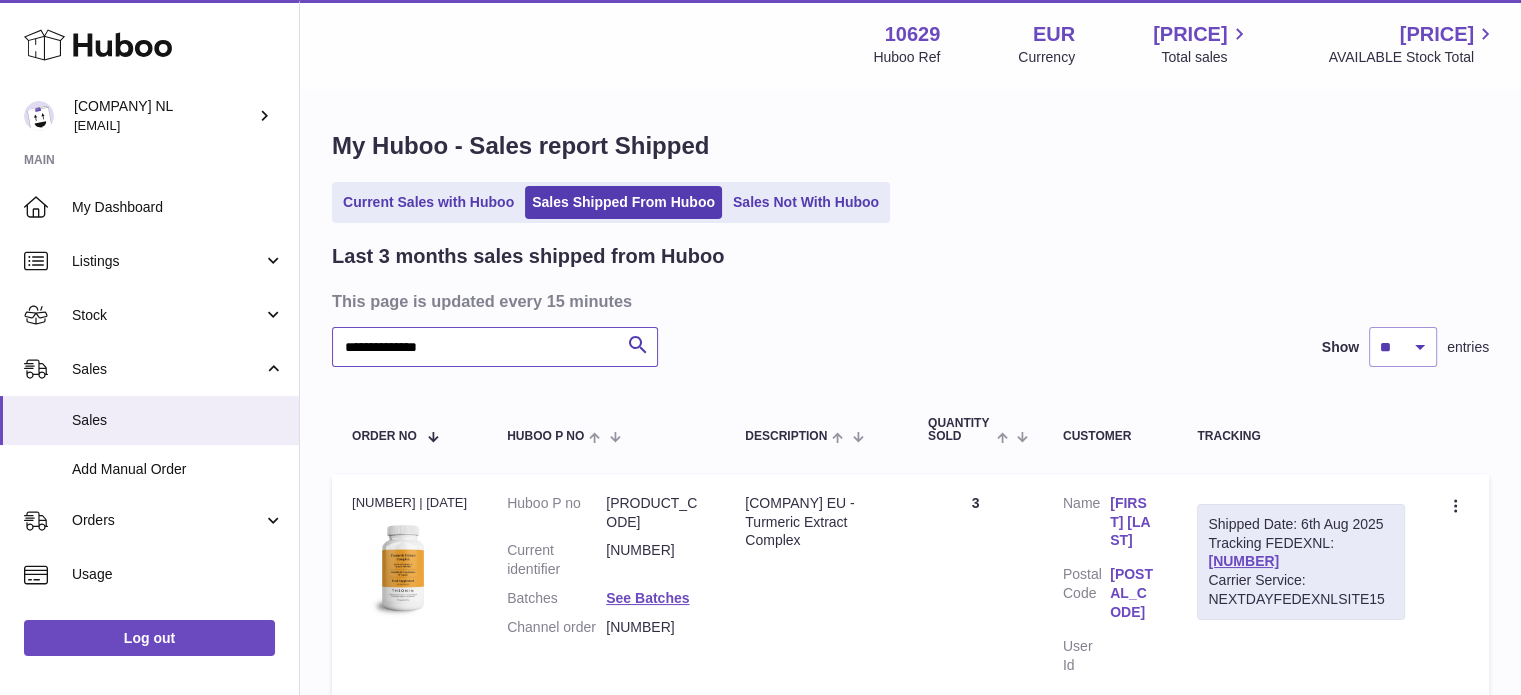 scroll, scrollTop: 200, scrollLeft: 0, axis: vertical 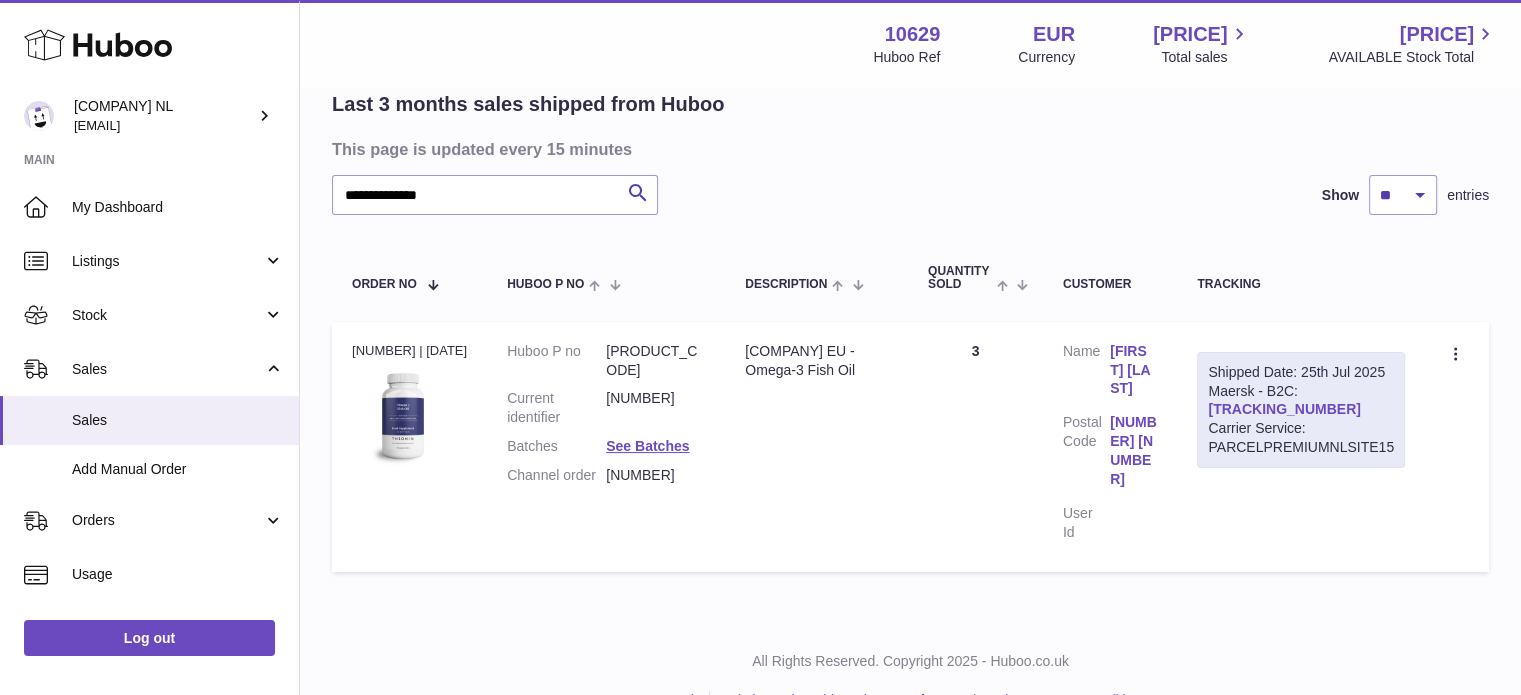 click on "[TRACKING_NUMBER]" at bounding box center [1284, 409] 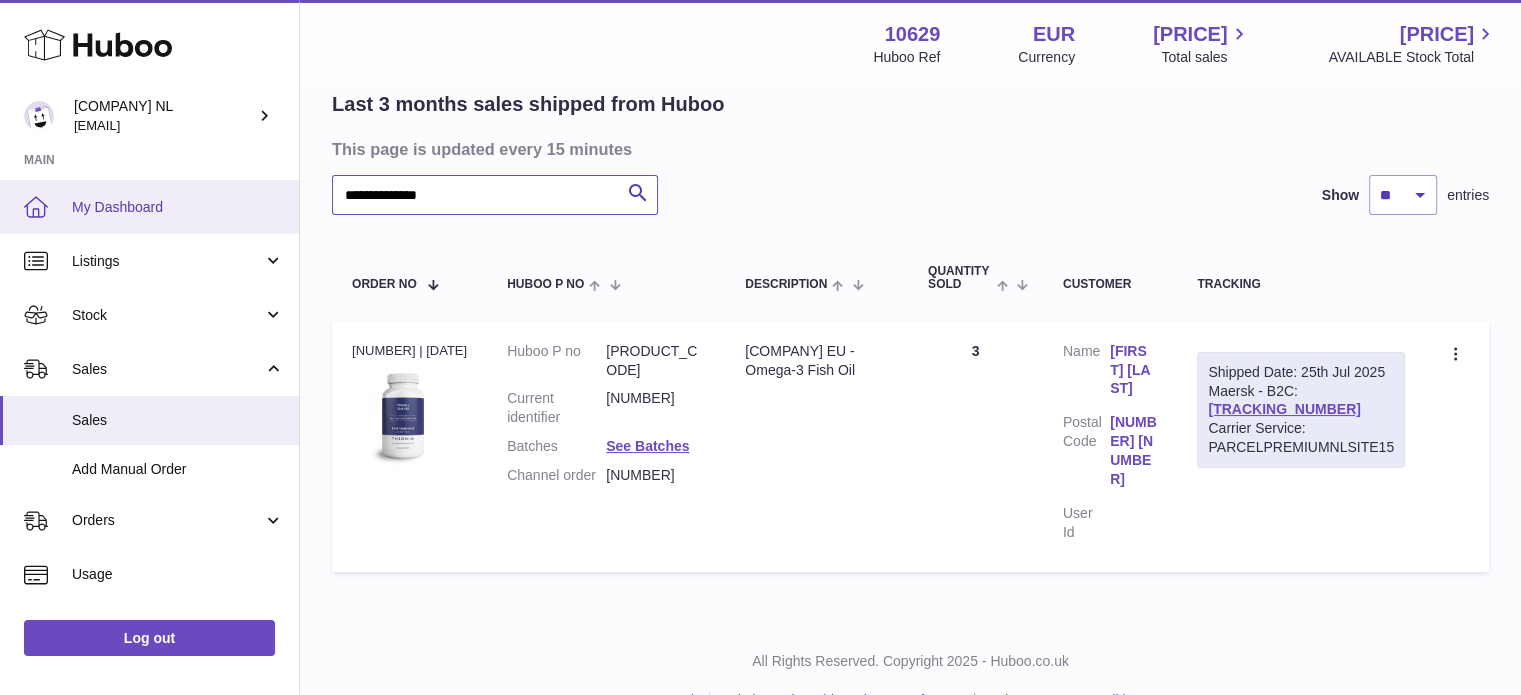 drag, startPoint x: 536, startPoint y: 193, endPoint x: 135, endPoint y: 201, distance: 401.0798 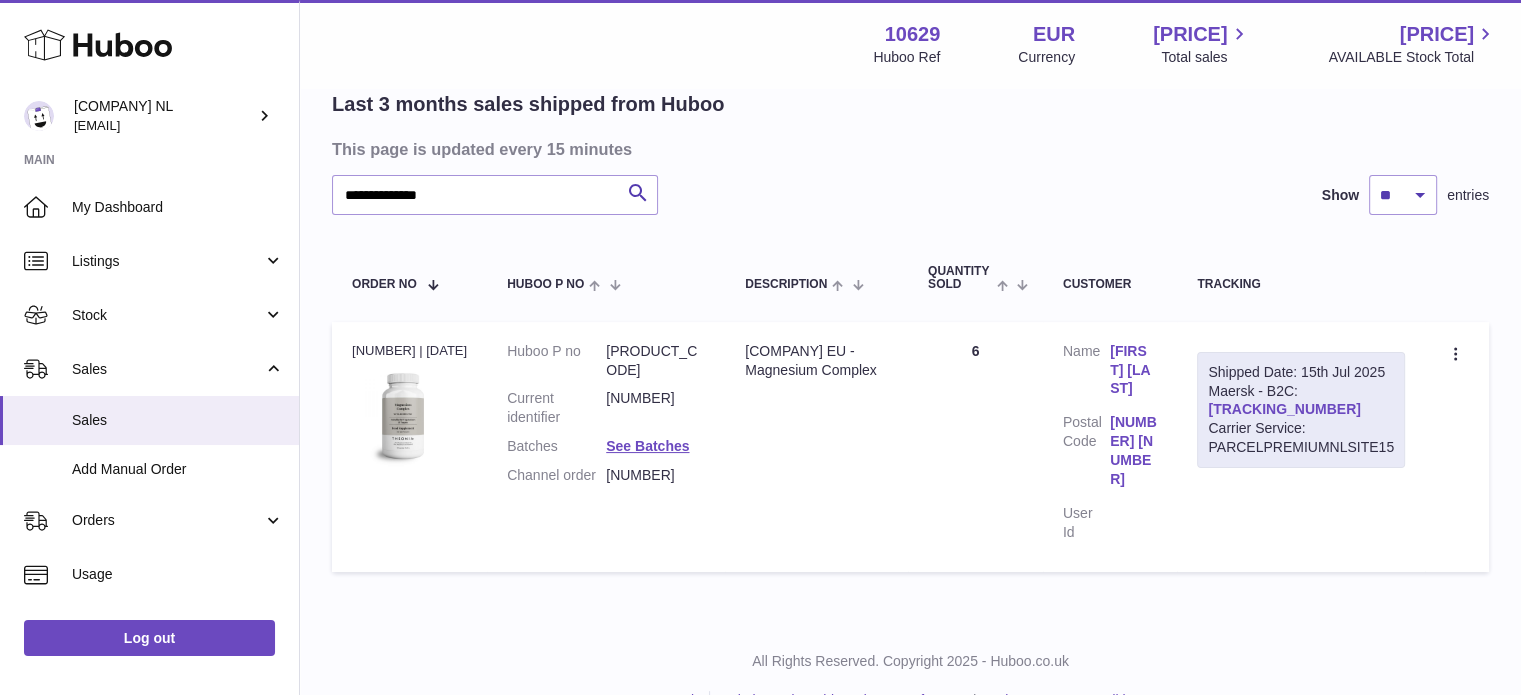 click on "[TRACKING_NUMBER]" at bounding box center (1284, 409) 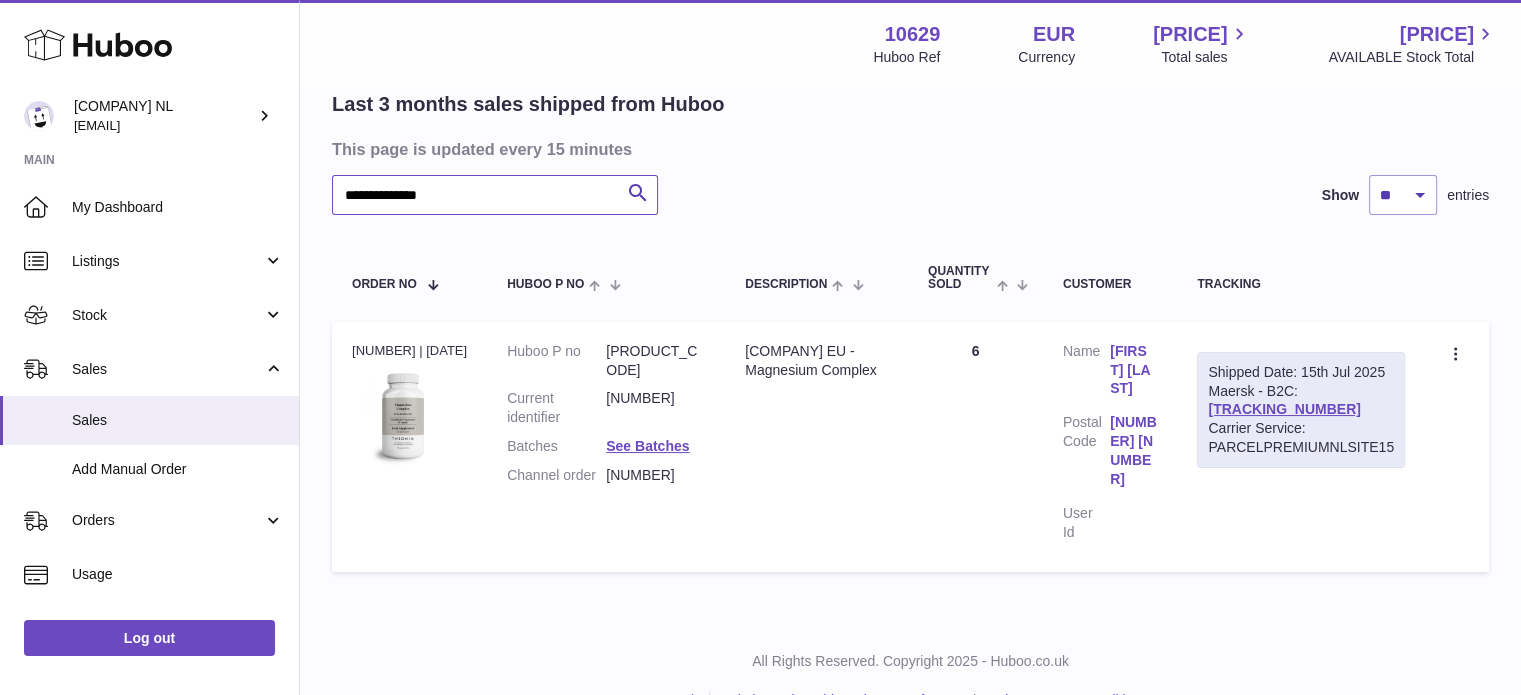 drag, startPoint x: 595, startPoint y: 205, endPoint x: 374, endPoint y: 219, distance: 221.443 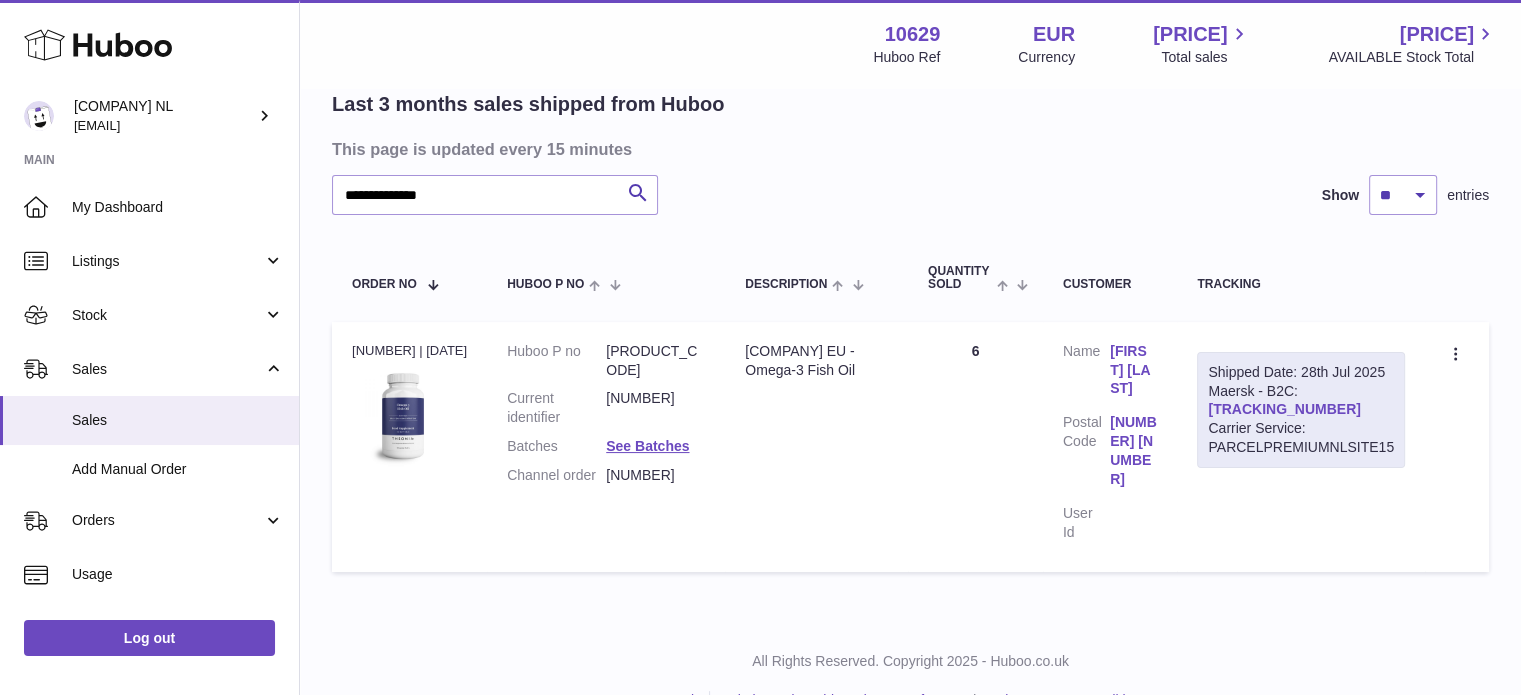 click on "[TRACKING_NUMBER]" at bounding box center [1284, 409] 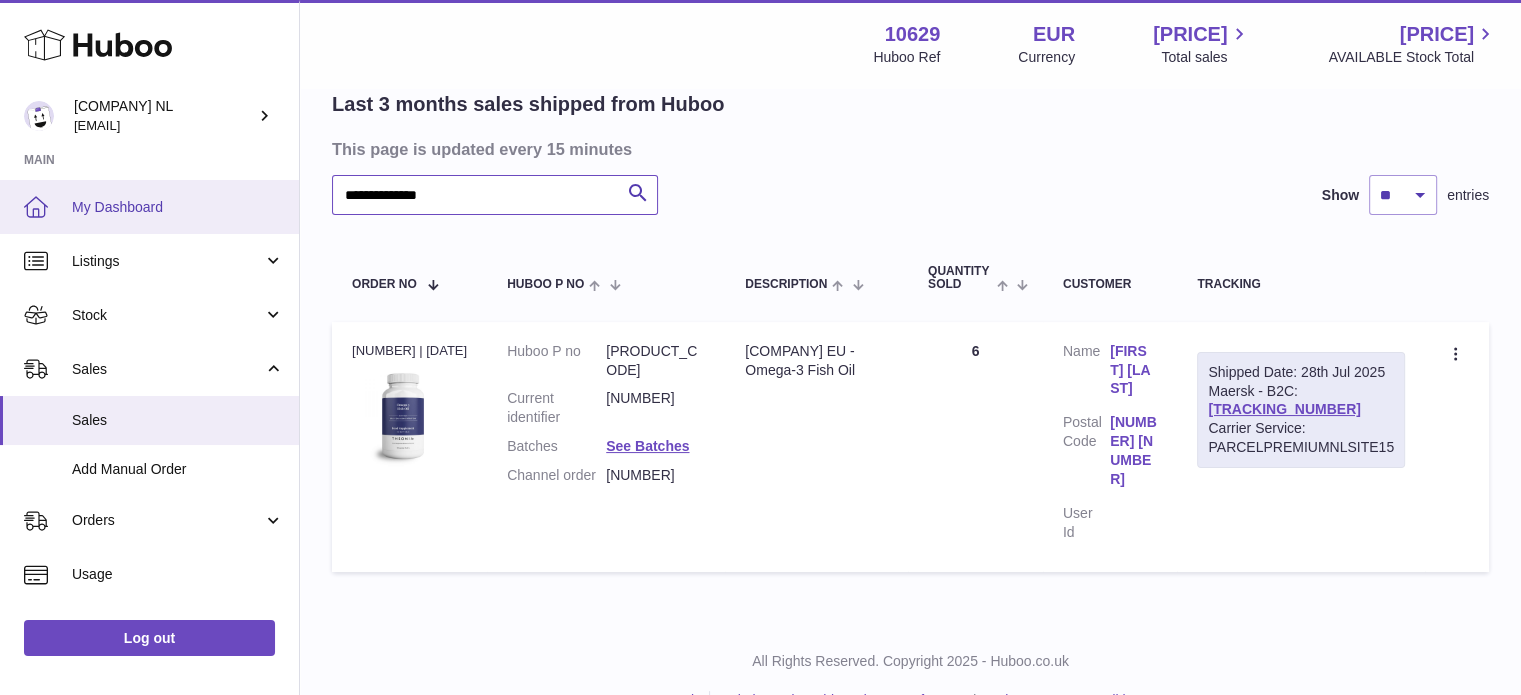 drag, startPoint x: 585, startPoint y: 194, endPoint x: 40, endPoint y: 191, distance: 545.00824 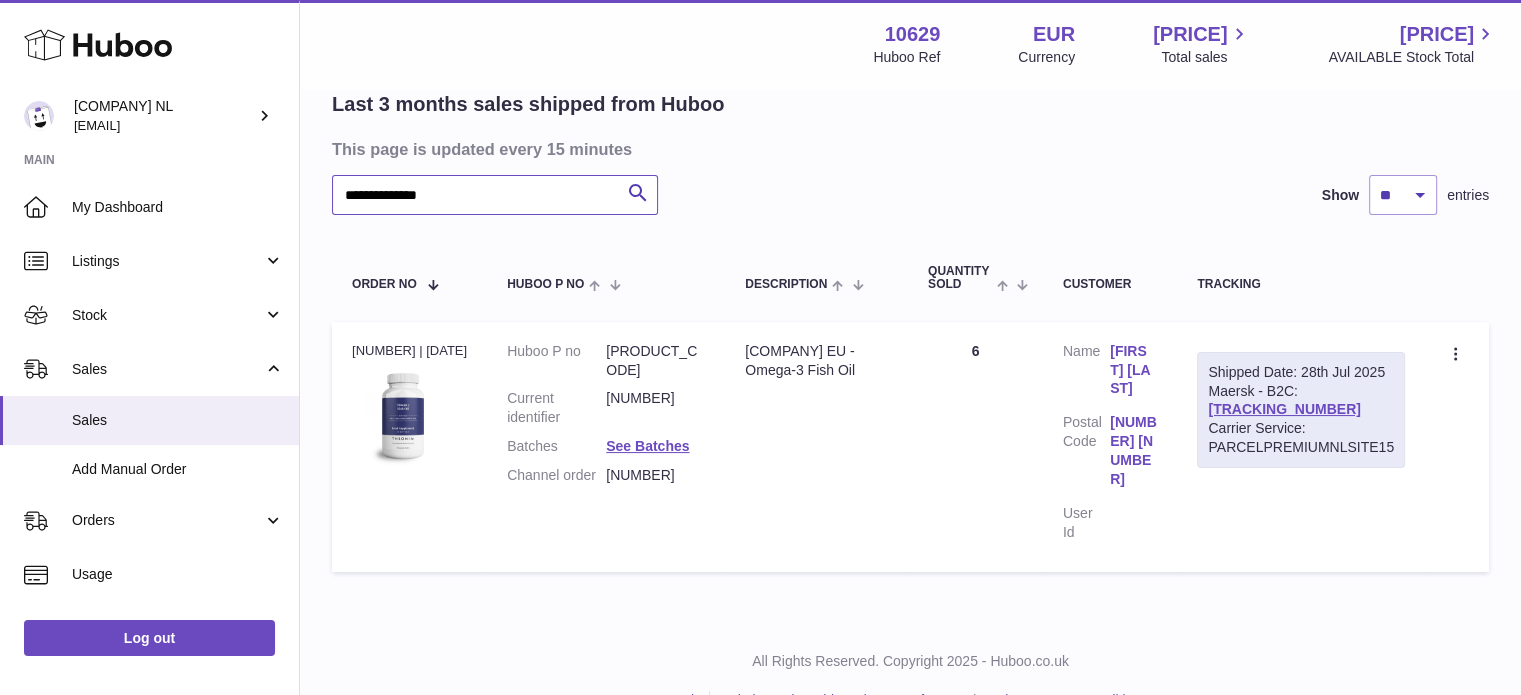 paste 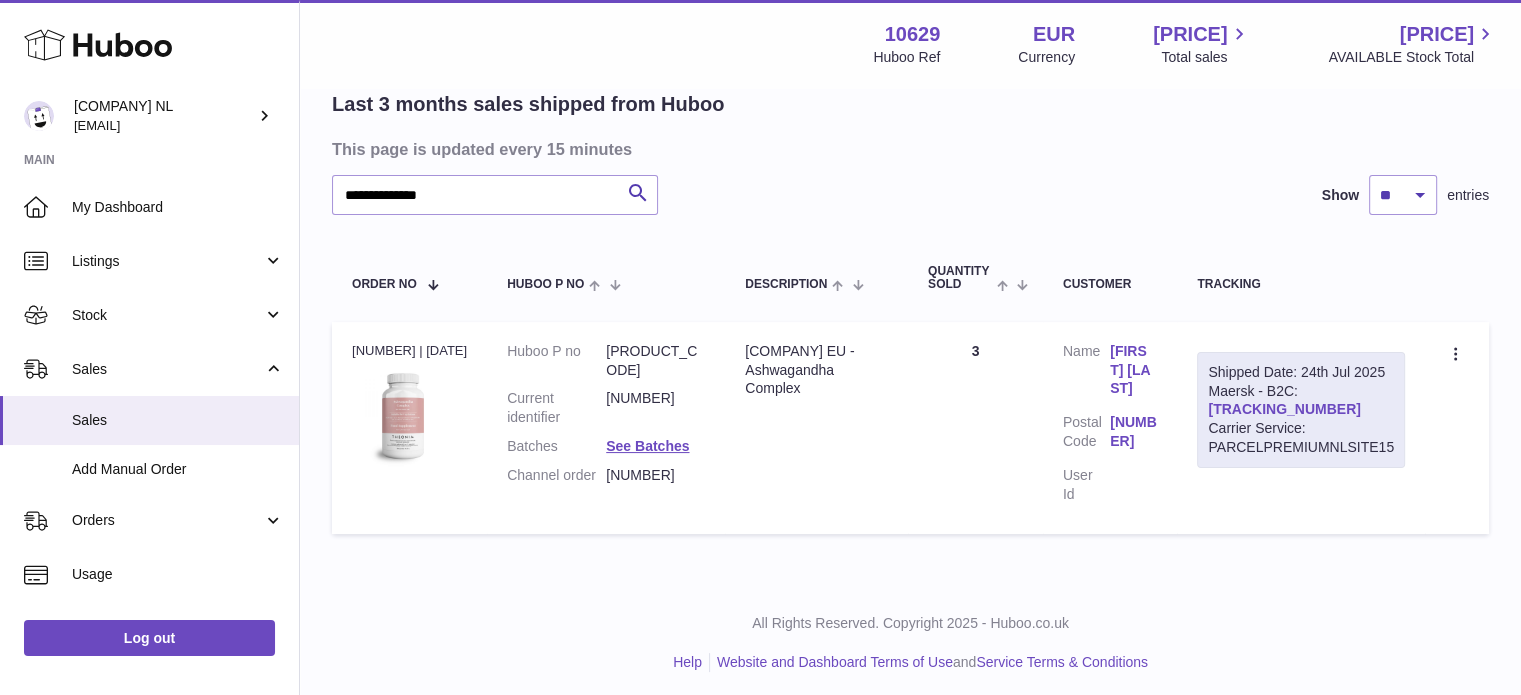 click on "[TRACKING_NUMBER]" at bounding box center [1284, 409] 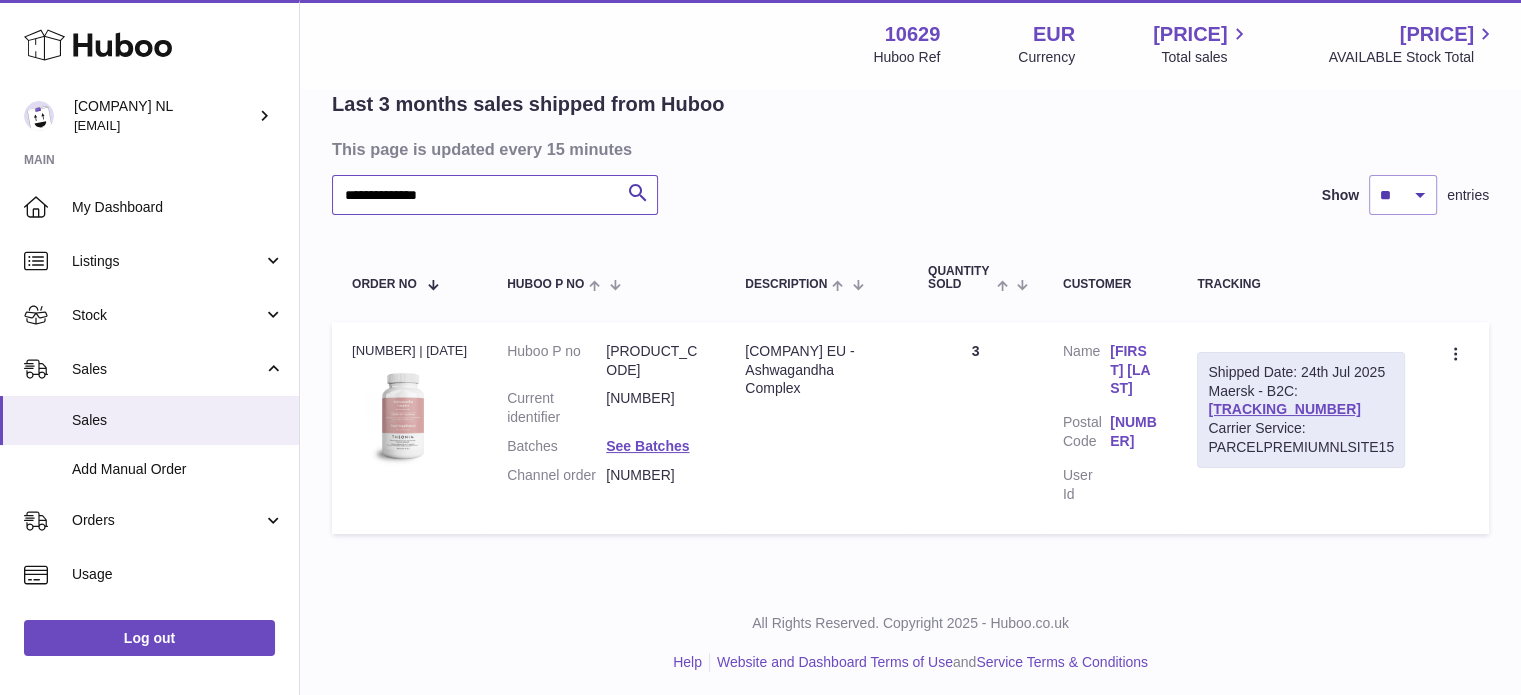 drag, startPoint x: 146, startPoint y: 191, endPoint x: 0, endPoint y: 177, distance: 146.6697 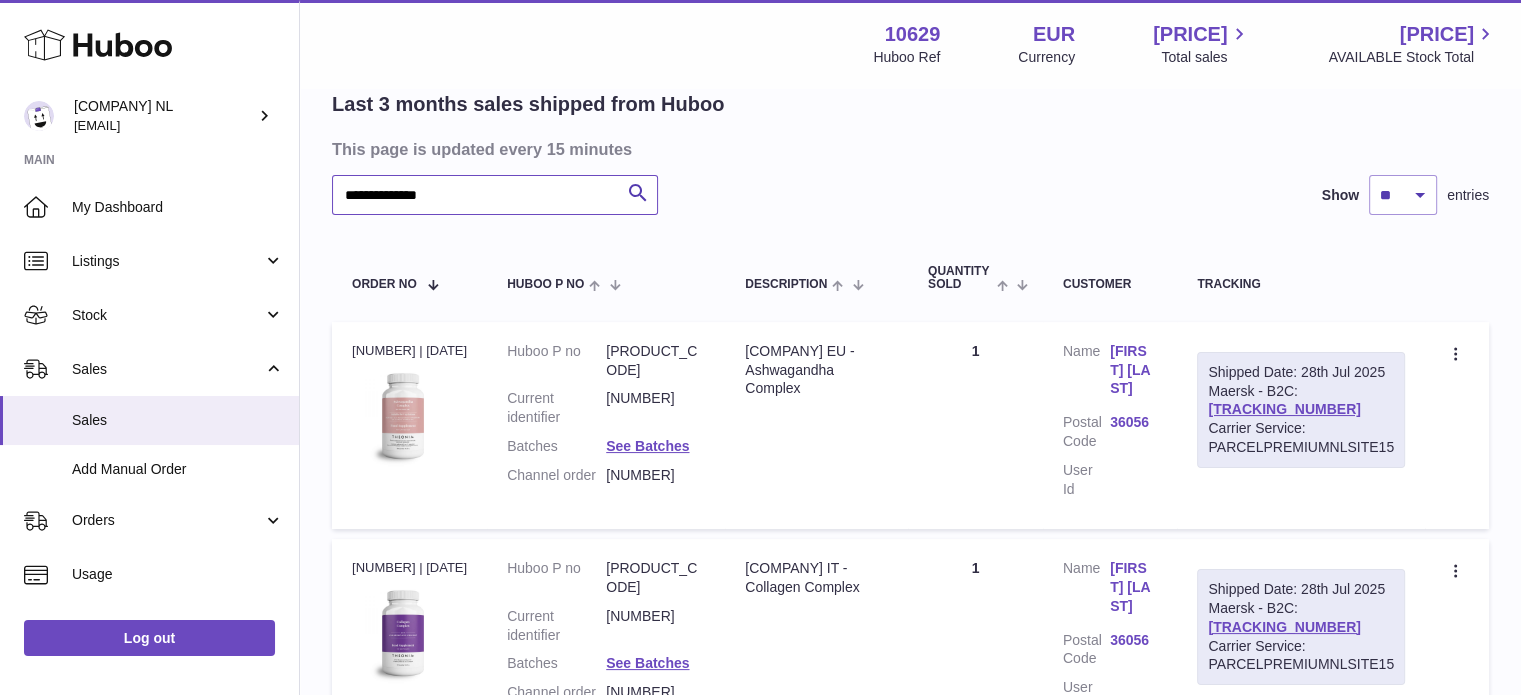 type on "**********" 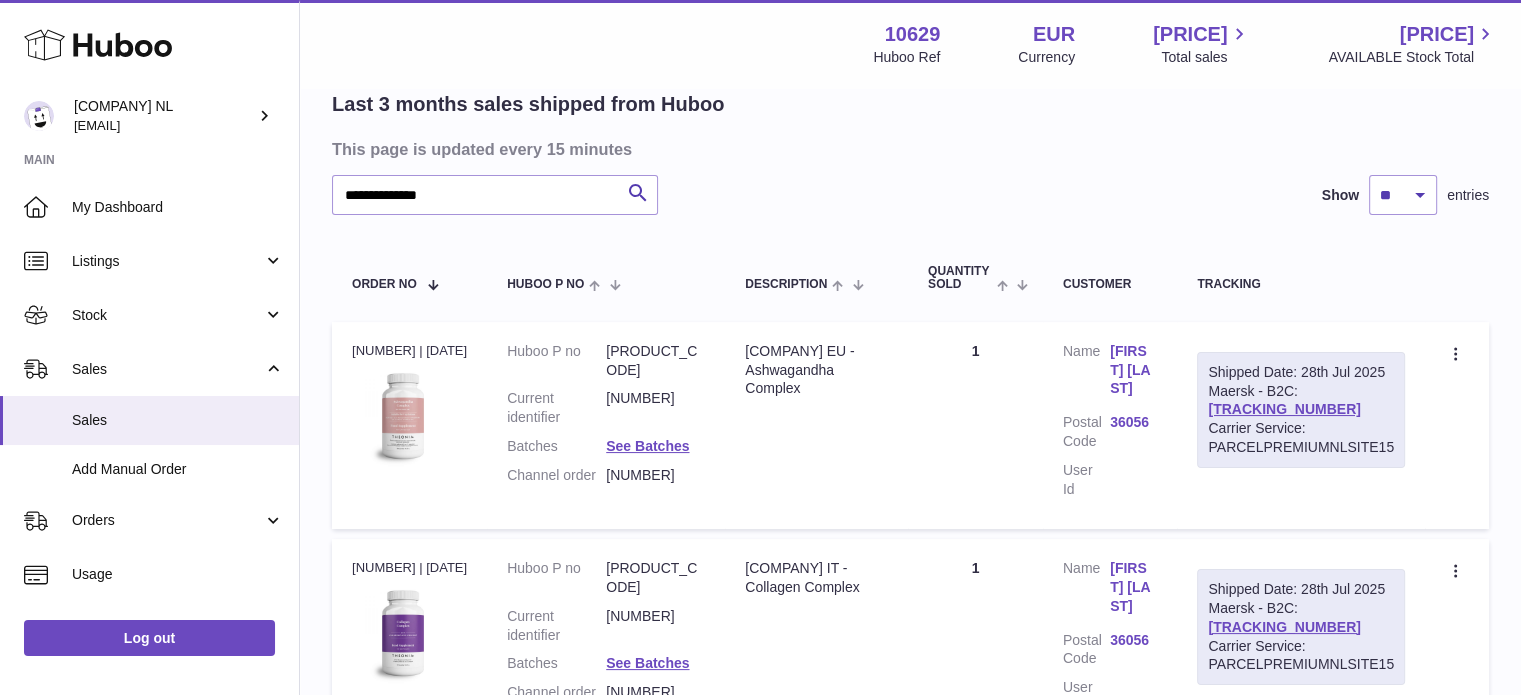 click on "Shipped Date: [DATE] Maersk - B2C: TYPQWPI00446013 Carrier Service: PARCELPREMIUMNLSITE15" at bounding box center (1301, 410) 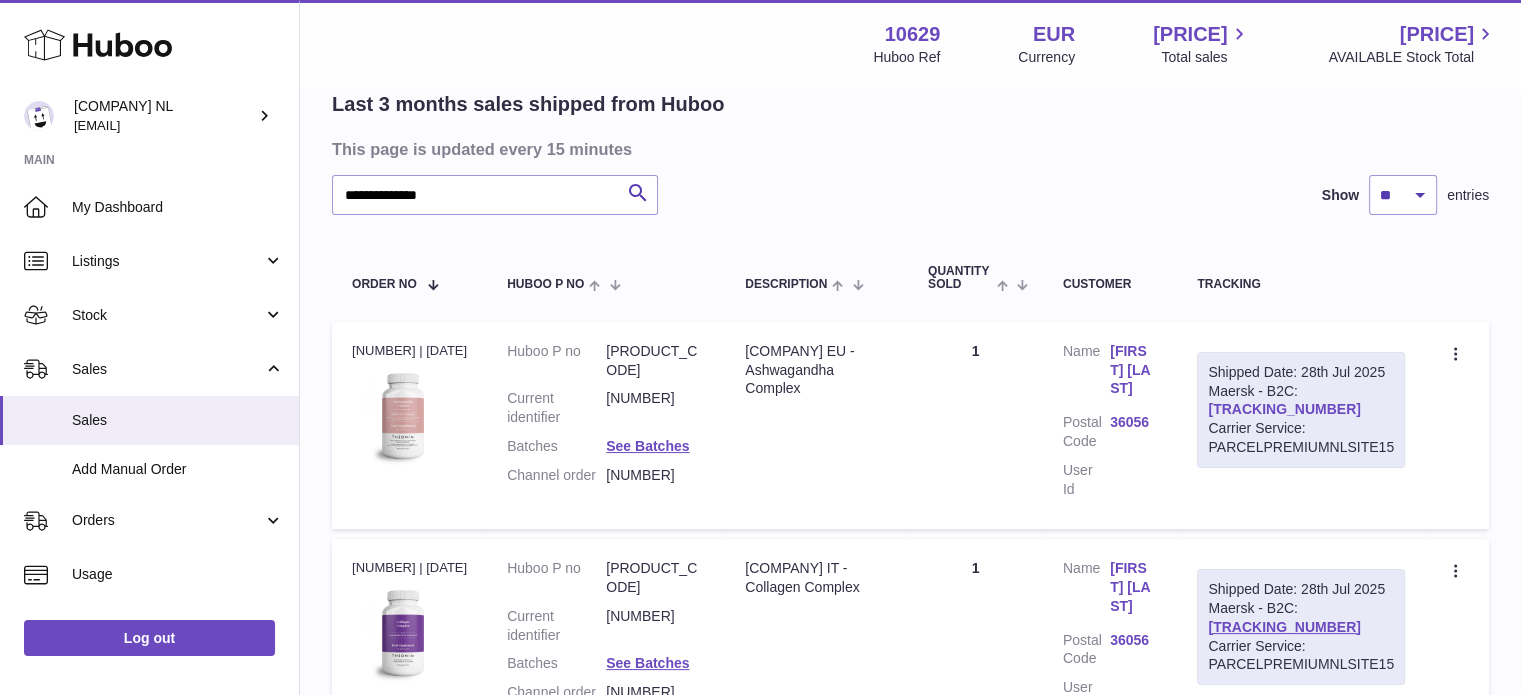click on "[TRACKING_NUMBER]" at bounding box center (1284, 409) 